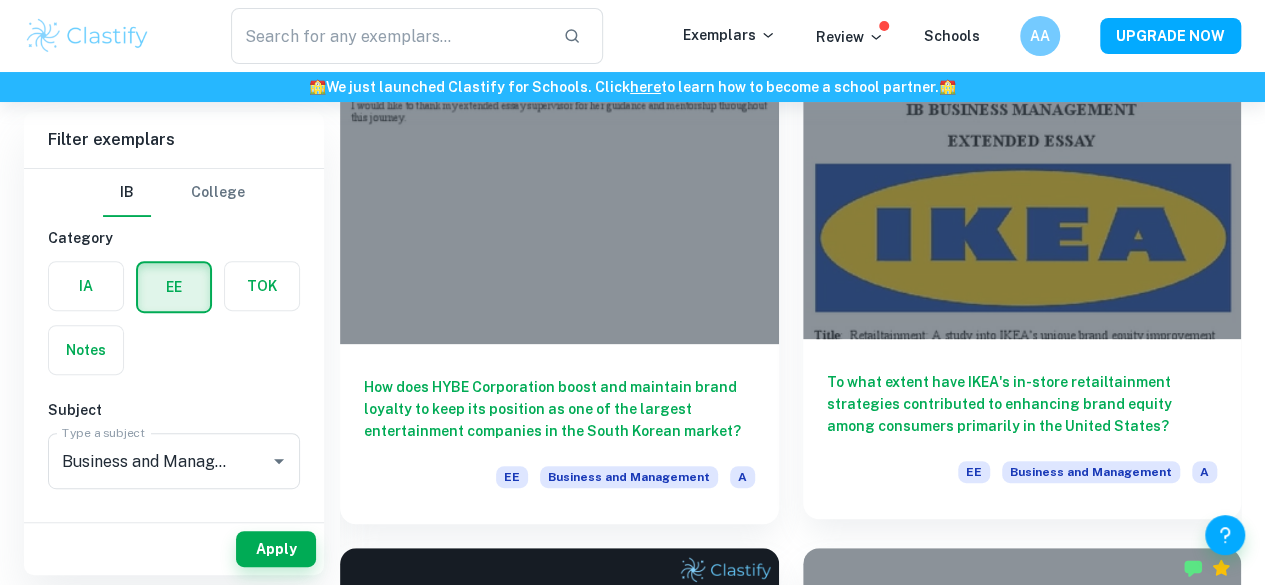 scroll, scrollTop: 242, scrollLeft: 0, axis: vertical 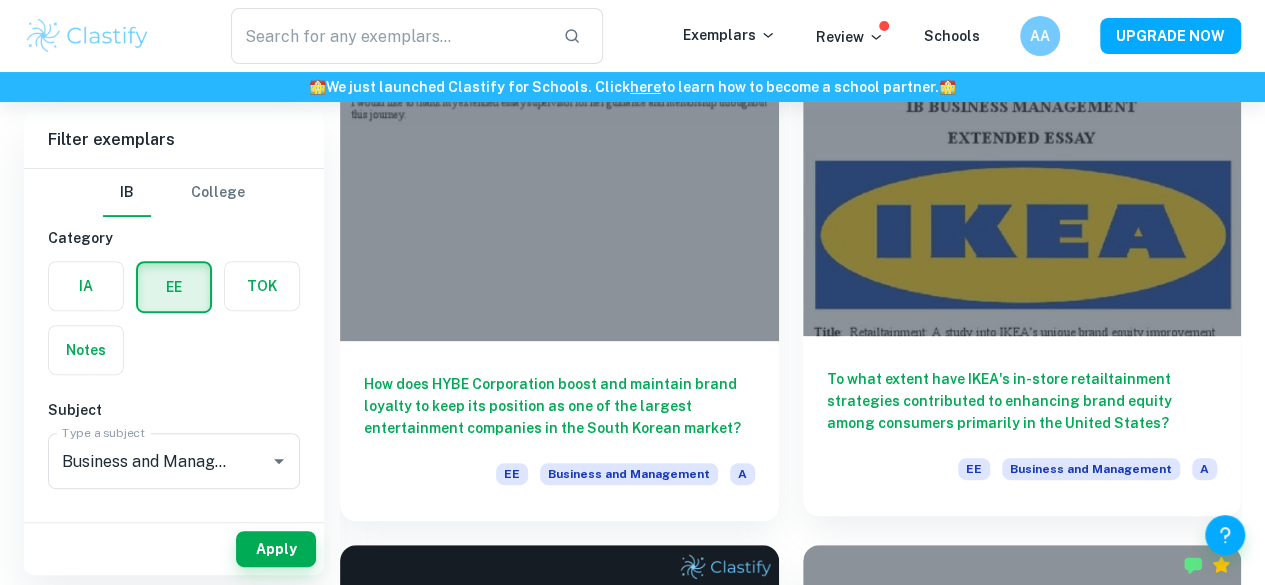 click on "To what extent have IKEA's in-store retailtainment strategies contributed to enhancing brand equity among consumers primarily in the United States?" at bounding box center (1022, 401) 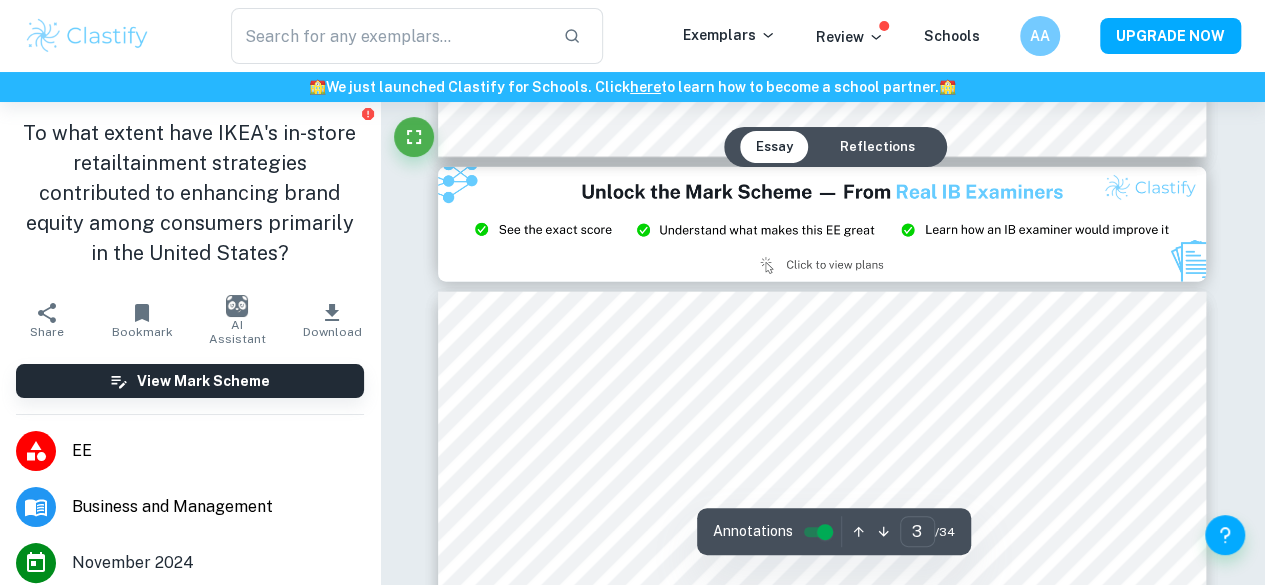 scroll, scrollTop: 2476, scrollLeft: 0, axis: vertical 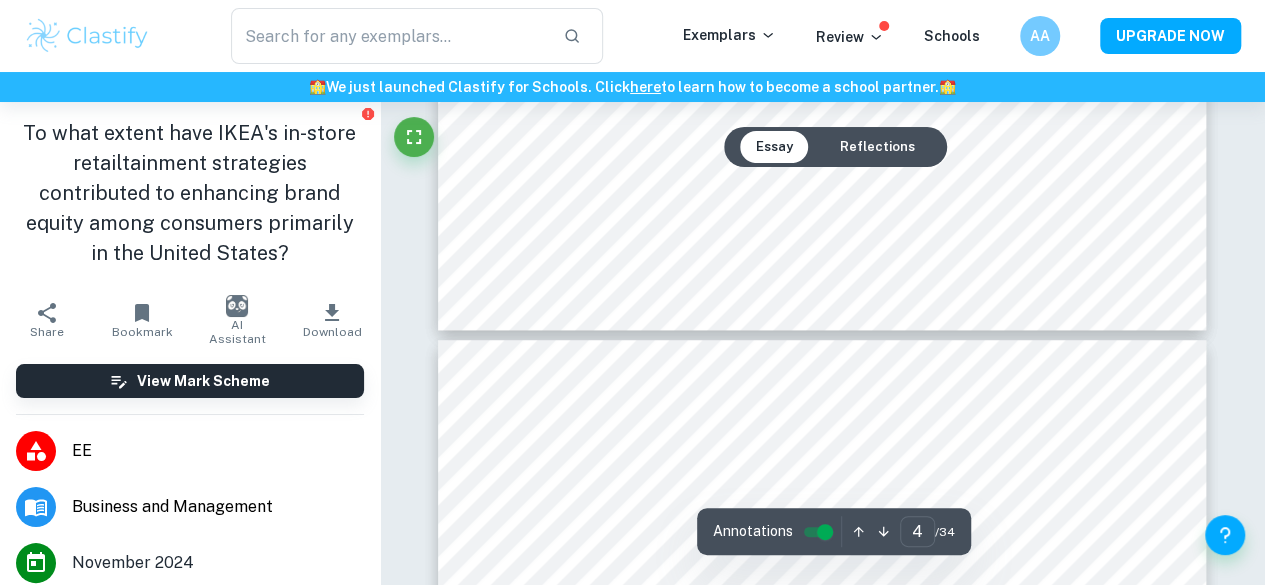 type on "5" 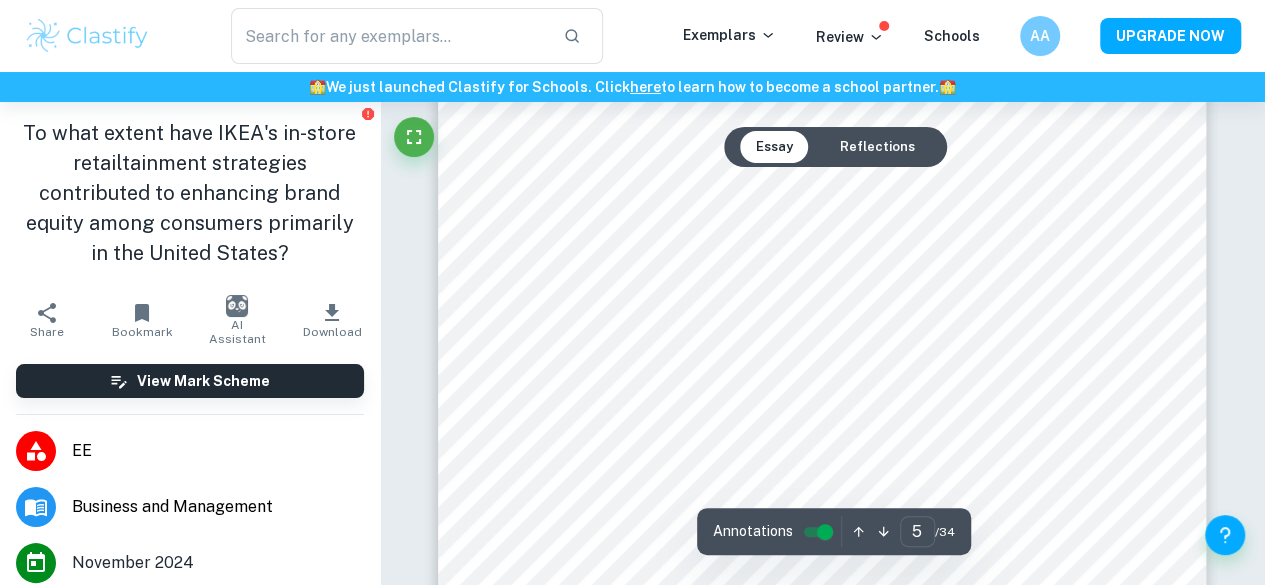 scroll, scrollTop: 4702, scrollLeft: 0, axis: vertical 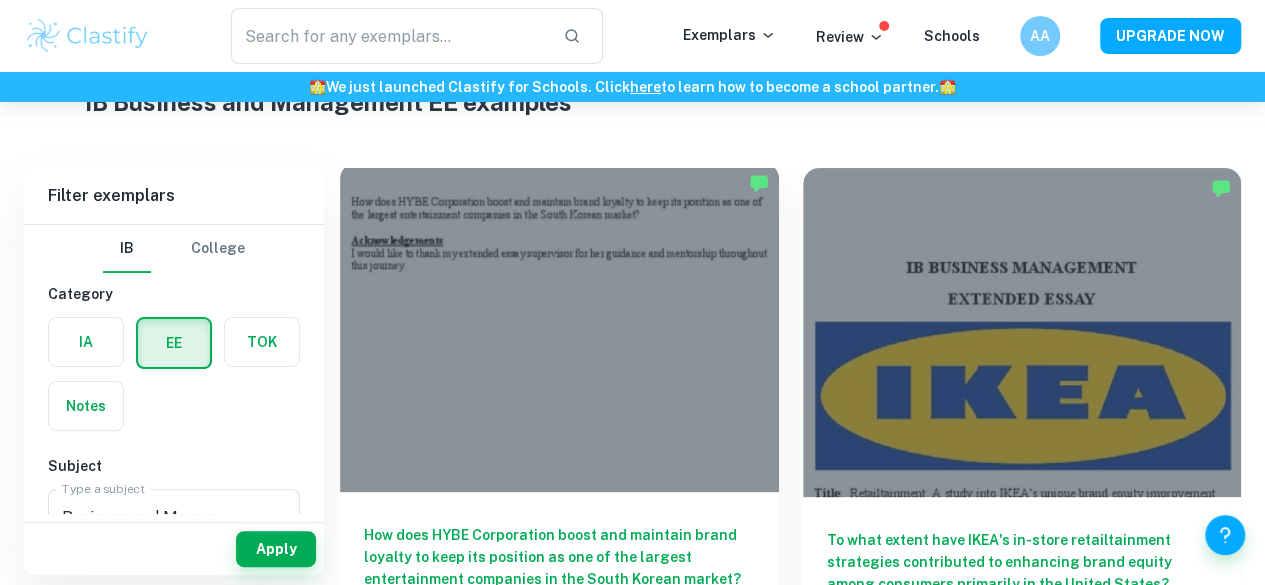 click on "How does HYBE Corporation boost and maintain brand loyalty to keep its position as one of the largest entertainment companies in the South Korean market?" at bounding box center (559, 557) 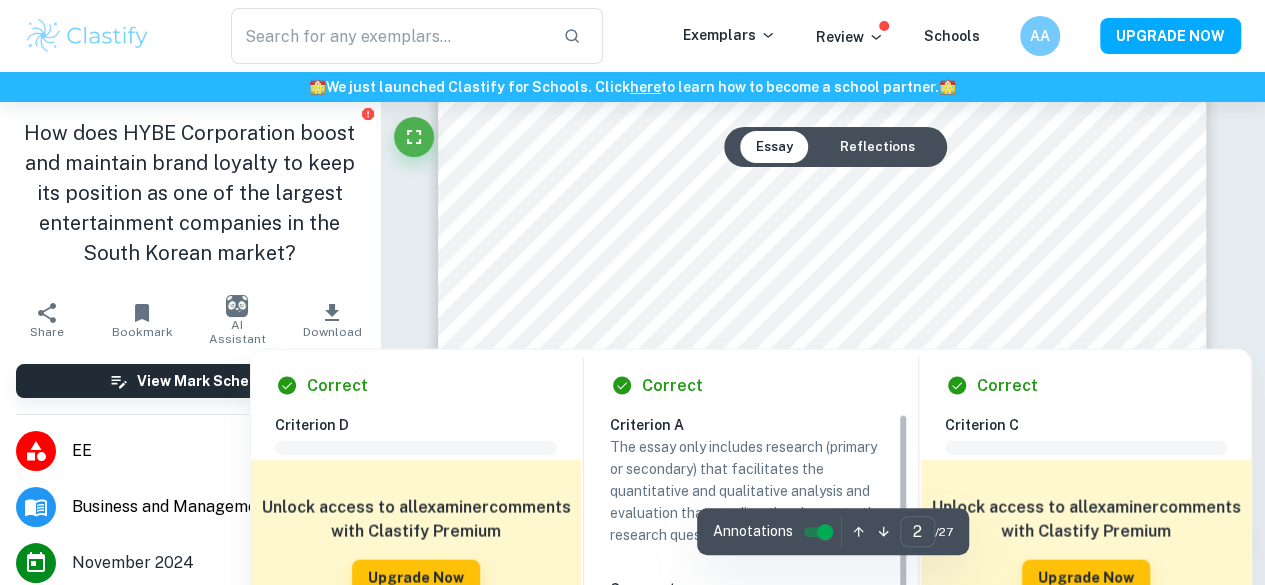 scroll, scrollTop: 1968, scrollLeft: 0, axis: vertical 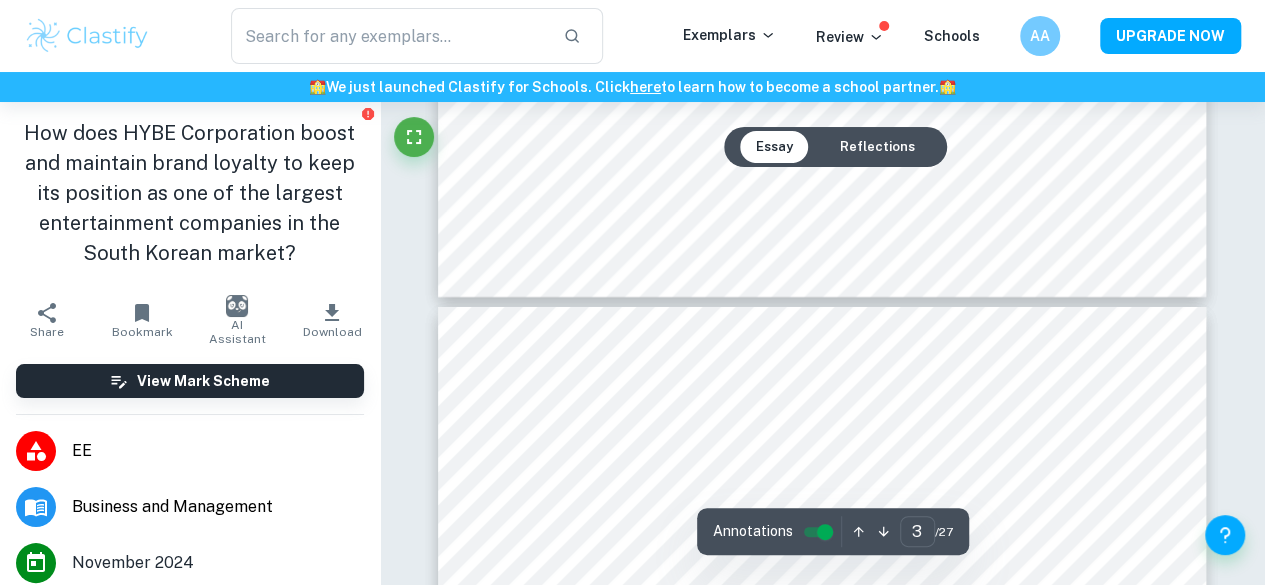 type on "4" 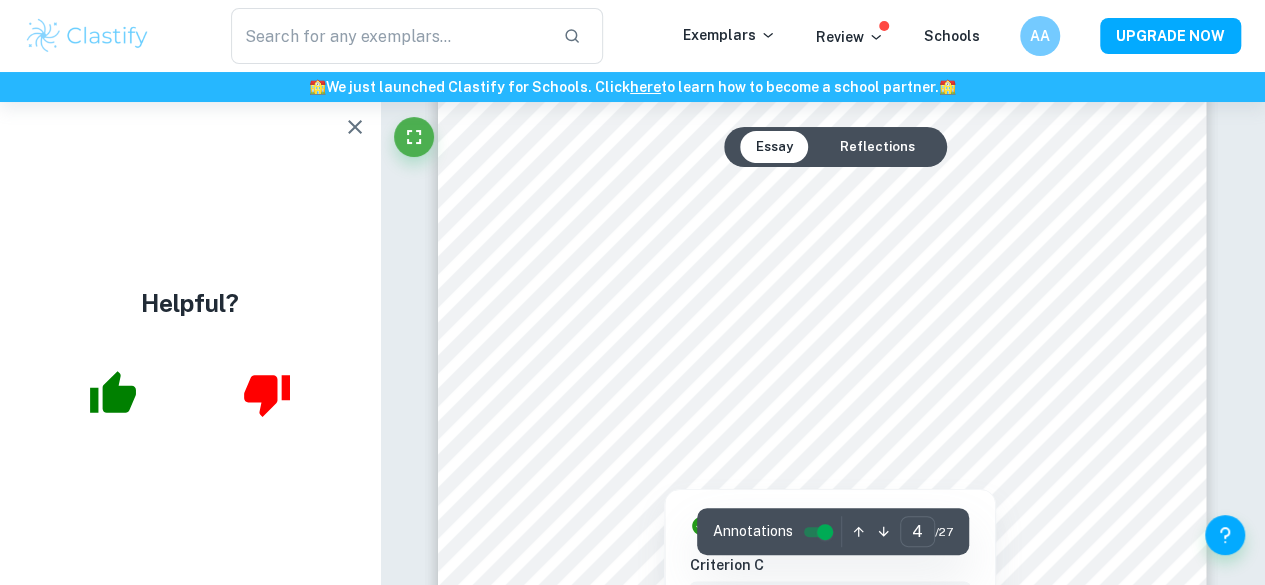 scroll, scrollTop: 3639, scrollLeft: 0, axis: vertical 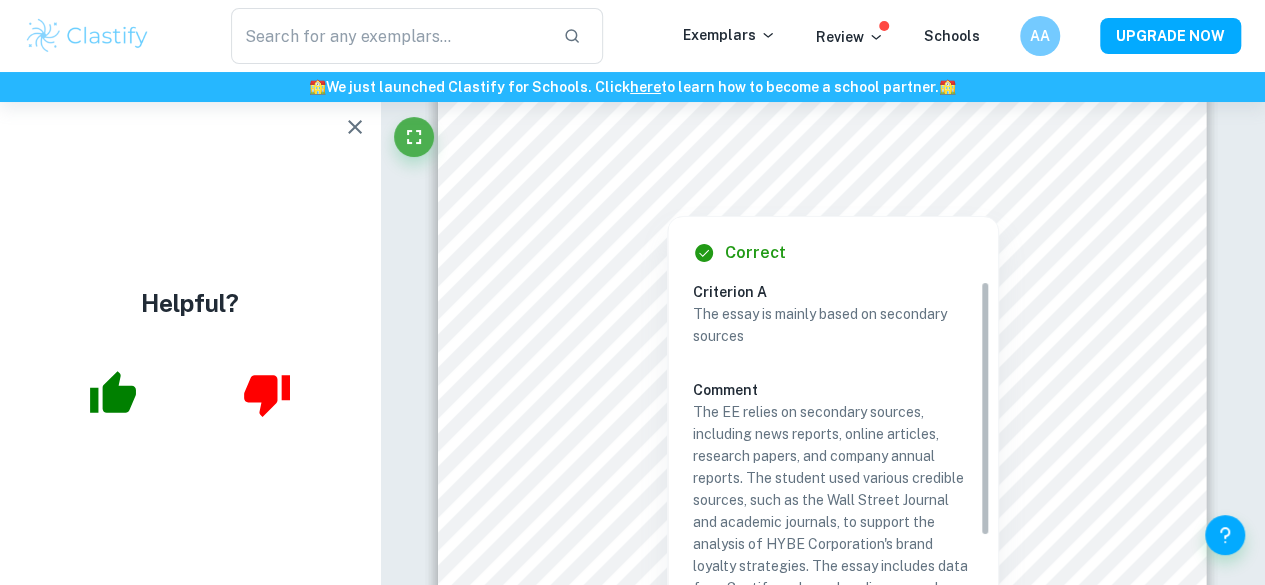 click on "The essay is mainly based on secondary sources" at bounding box center (833, 325) 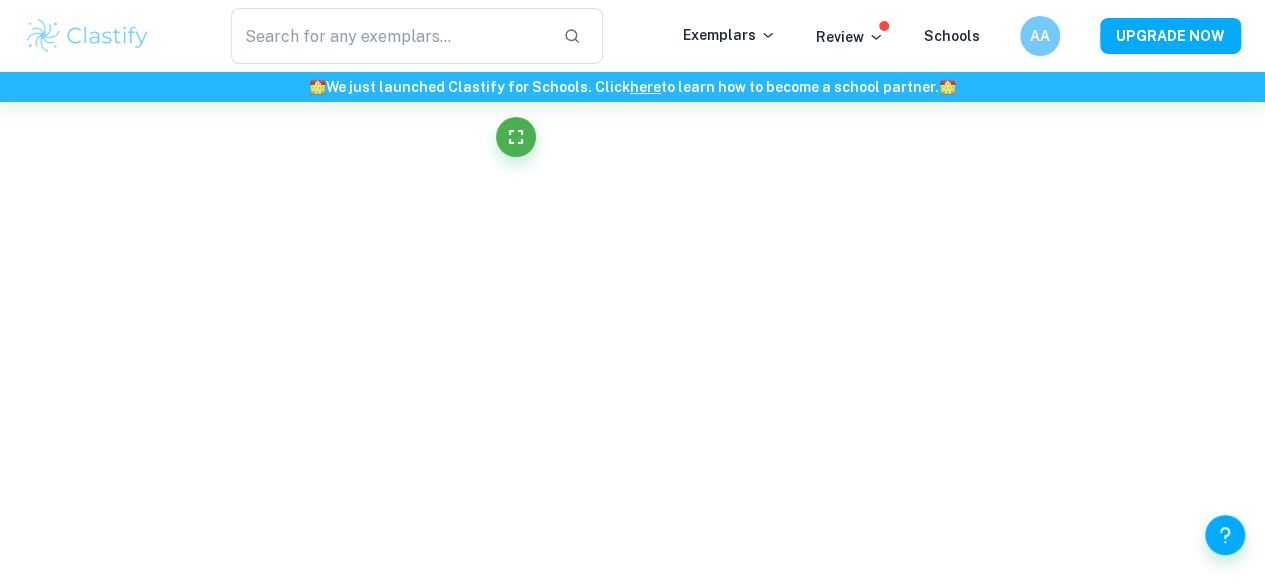 click on "We value your privacy We use cookies to enhance your browsing experience, serve personalised ads or content, and analyse our traffic. By clicking "Accept All", you consent to our use of cookies.   Cookie Policy Customise   Reject All   Accept All   Customise Consent Preferences   We use cookies to help you navigate efficiently and perform certain functions. You will find detailed information about all cookies under each consent category below. The cookies that are categorised as "Necessary" are stored on your browser as they are essential for enabling the basic functionalities of the site. ...  Show more For more information on how Google's third-party cookies operate and handle your data, see:   Google Privacy Policy Necessary Always Active Necessary cookies are required to enable the basic features of this site, such as providing secure log-in or adjusting your consent preferences. These cookies do not store any personally identifiable data. Functional Analytics Performance Advertisement Uncategorised" at bounding box center (632, -3298) 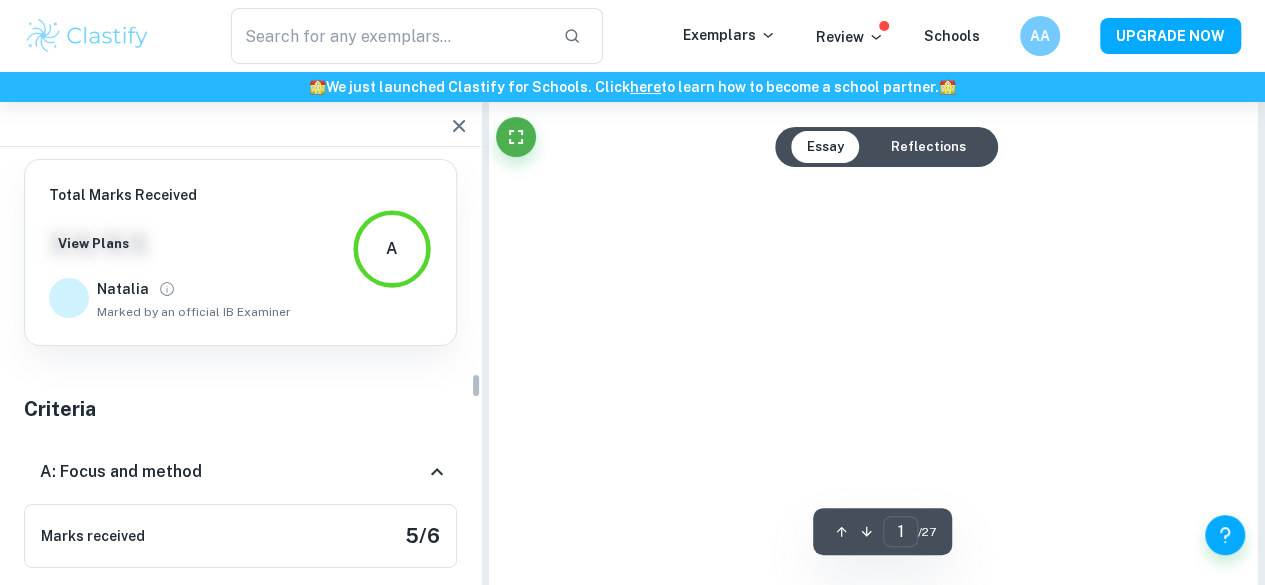 scroll, scrollTop: 3818, scrollLeft: 0, axis: vertical 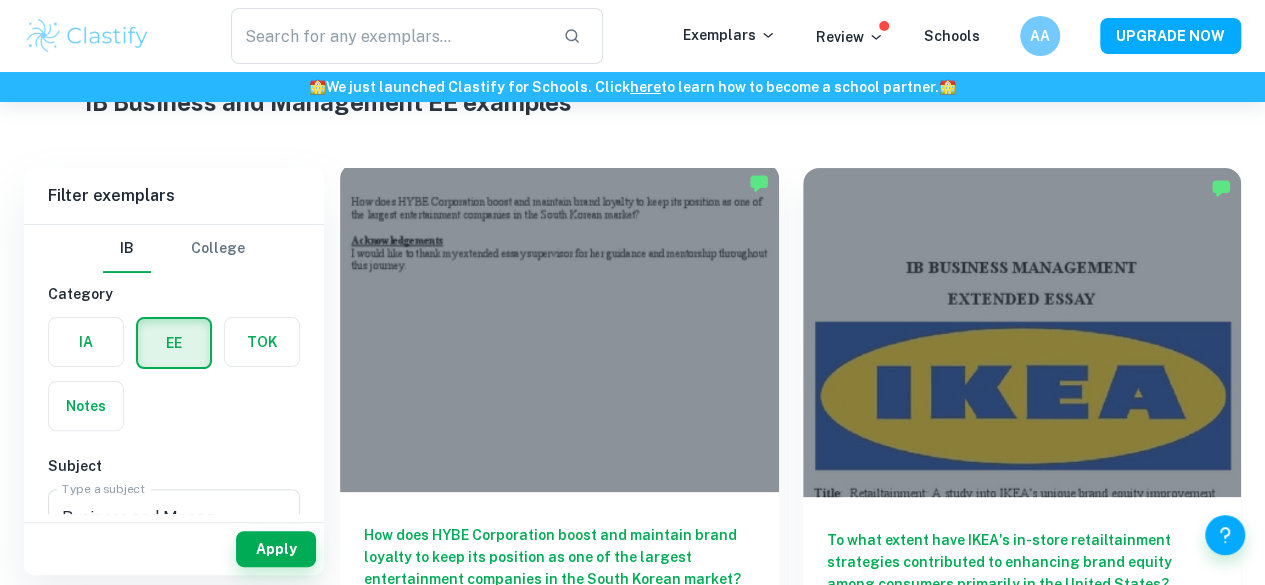click at bounding box center [559, 327] 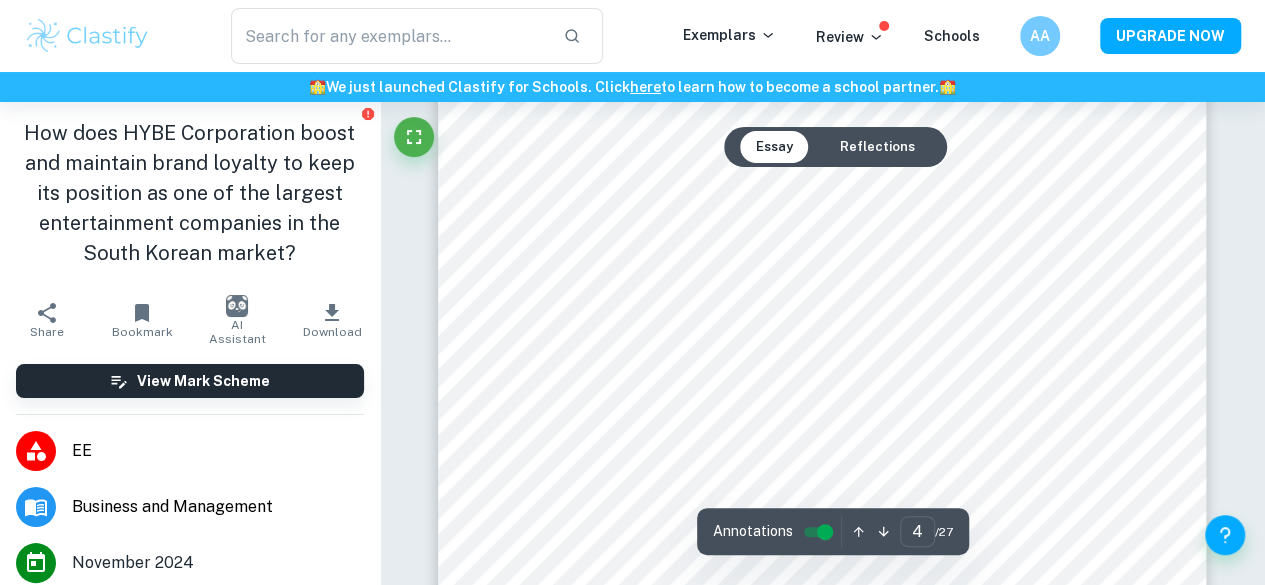 scroll, scrollTop: 3622, scrollLeft: 0, axis: vertical 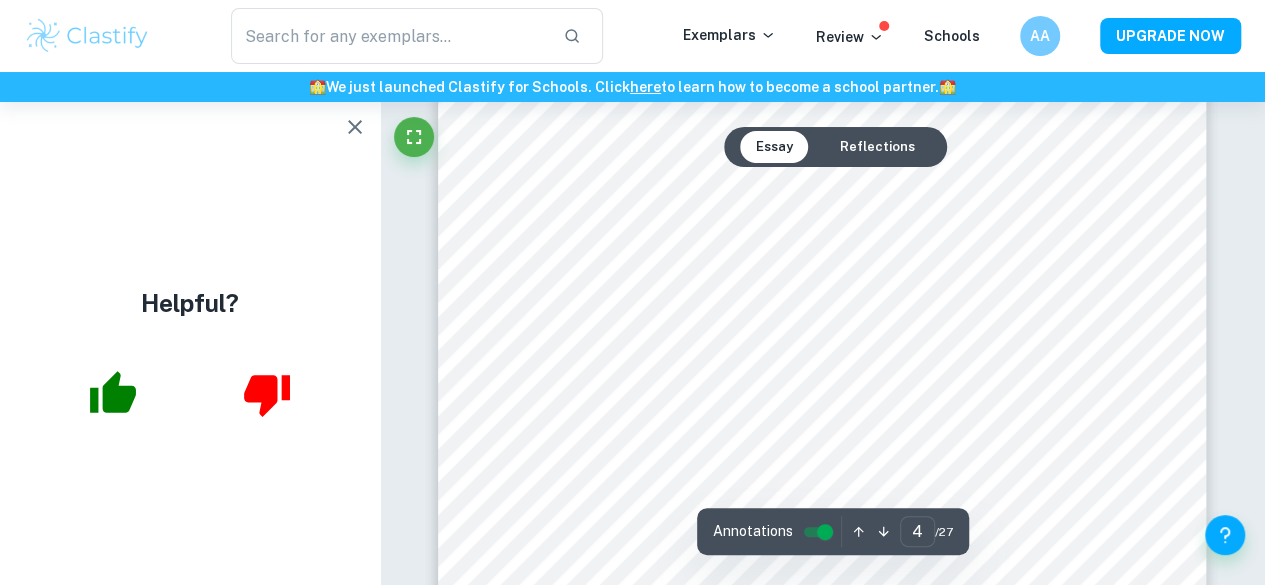type on "3" 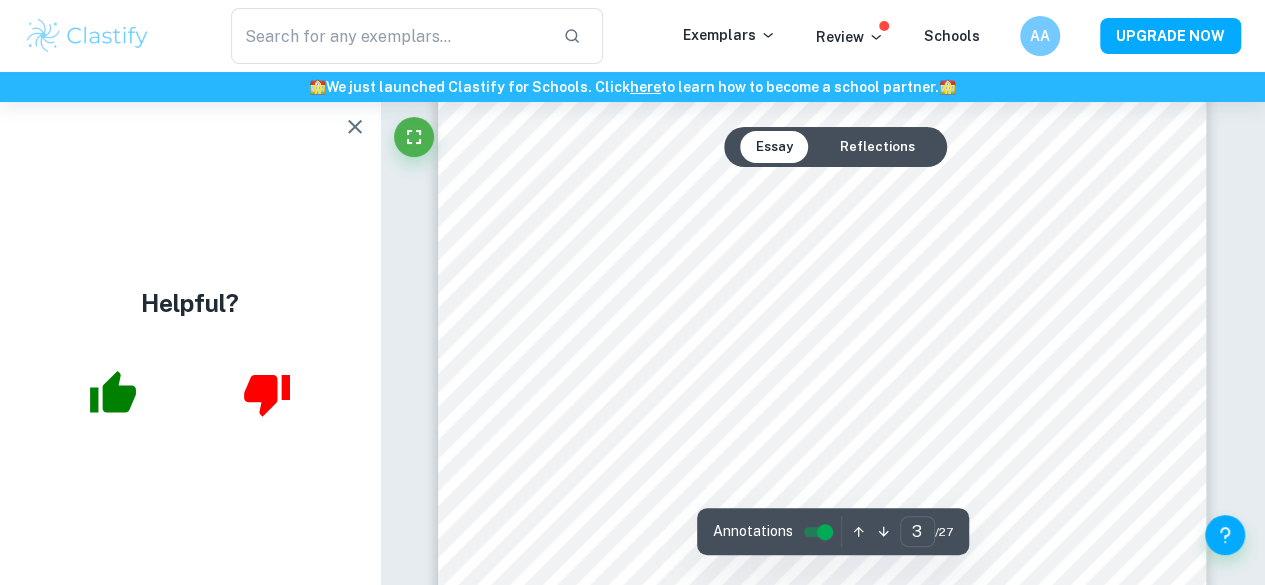 scroll, scrollTop: 2579, scrollLeft: 0, axis: vertical 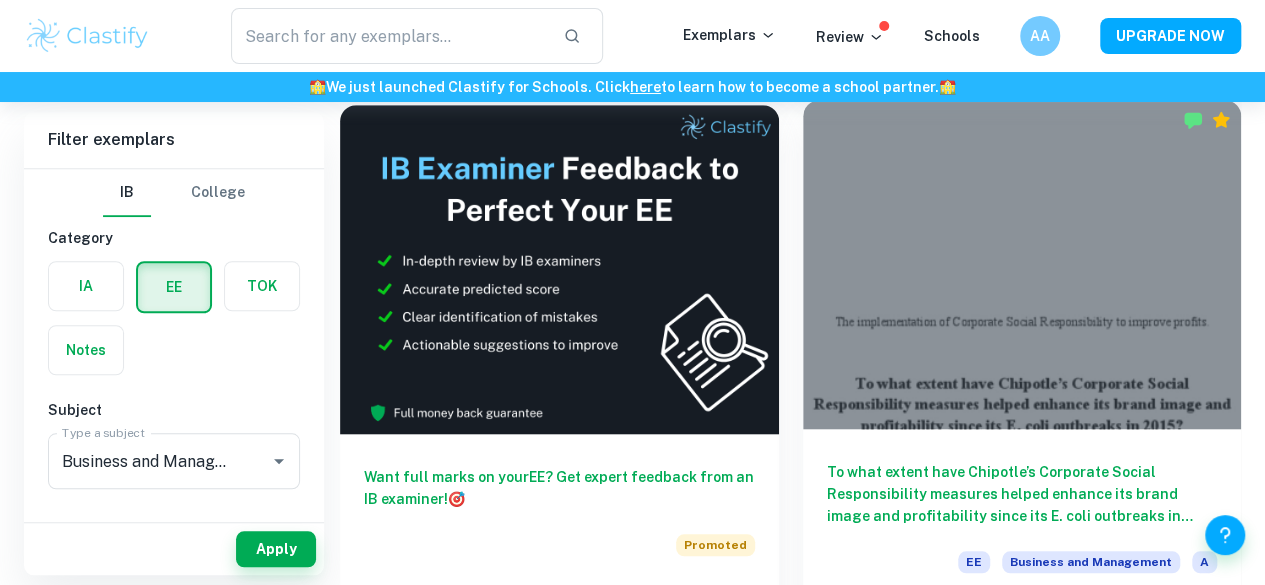 click on "To what extent have Chipotle’s Corporate Social Responsibility measures helped enhance its brand image and profitability since its E. coli outbreaks in 2015?" at bounding box center (1022, 494) 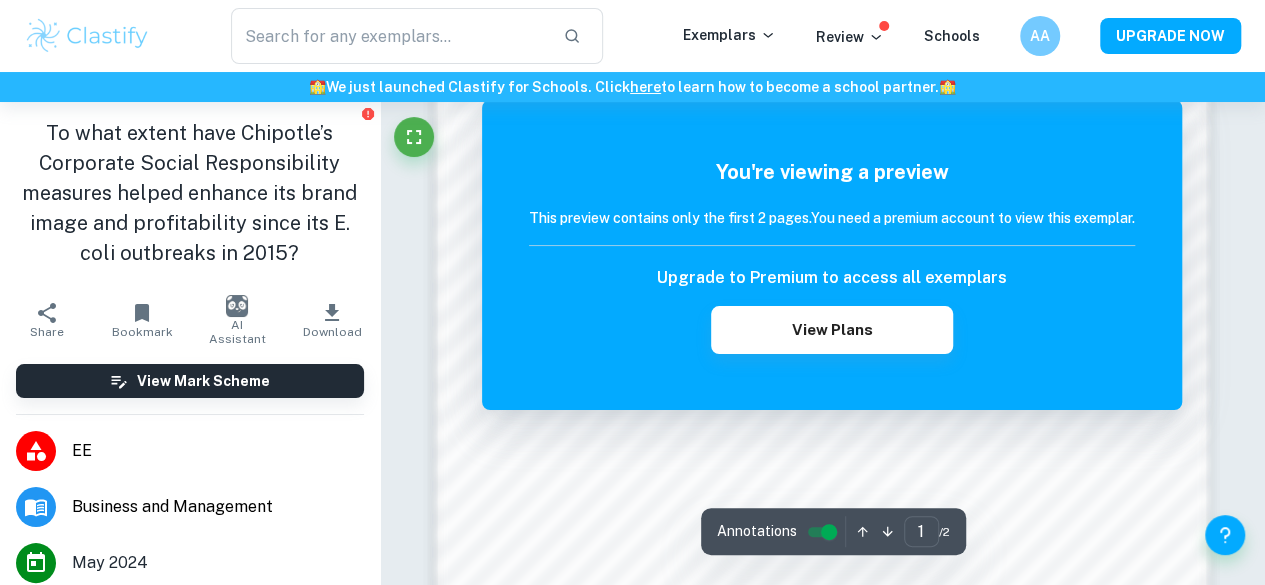 scroll, scrollTop: 1670, scrollLeft: 0, axis: vertical 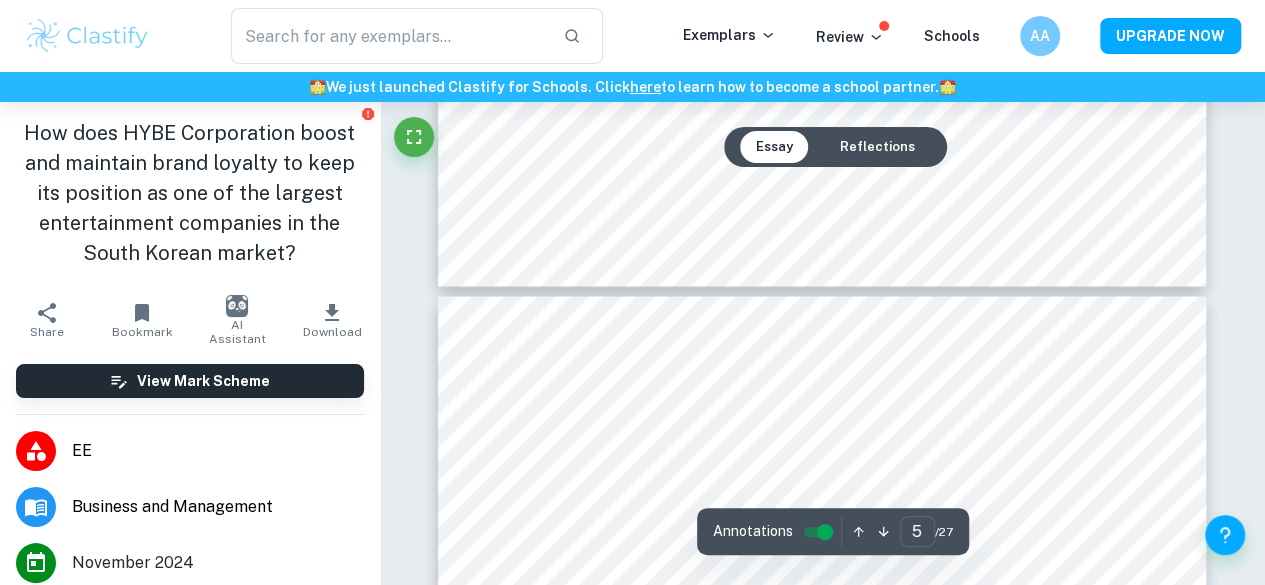 type on "6" 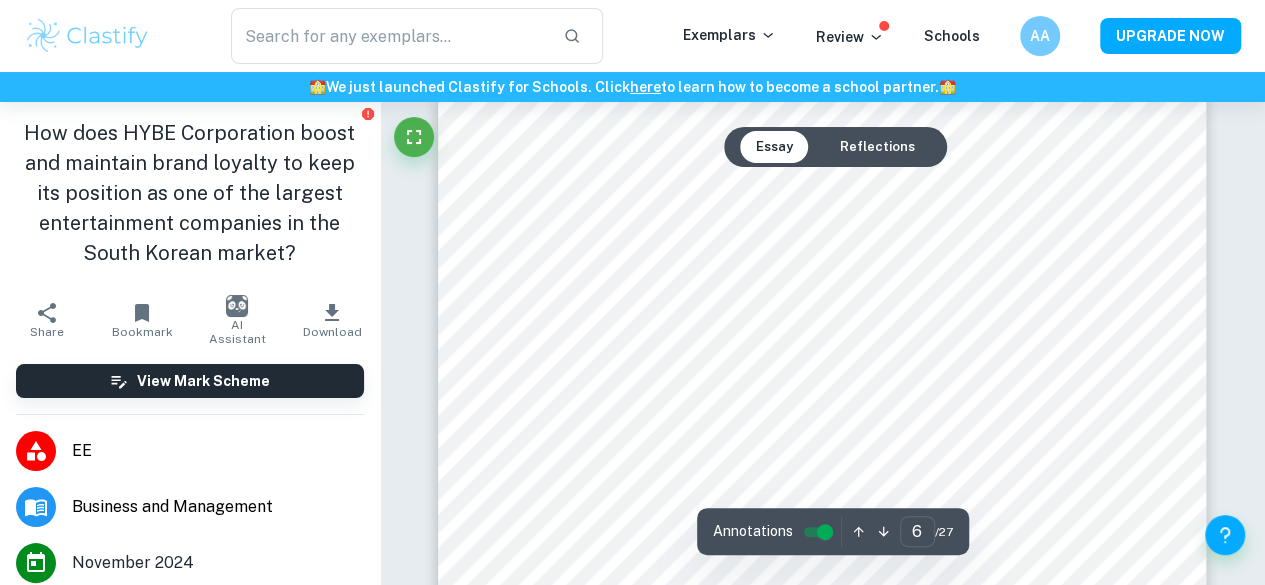 scroll, scrollTop: 5788, scrollLeft: 0, axis: vertical 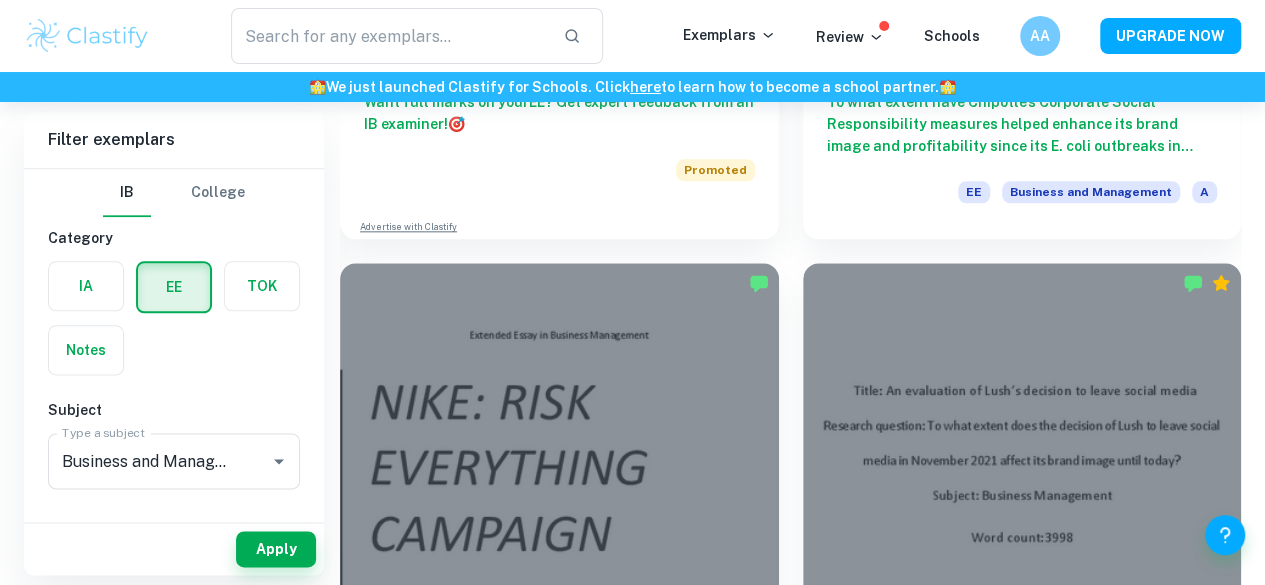 click on "To what extent has Amazon’s acquisition of Whole Foods influenced Whole Foods’s overall operations within the first three years of the acquisition (2017-2019)?" at bounding box center (1022, 1185) 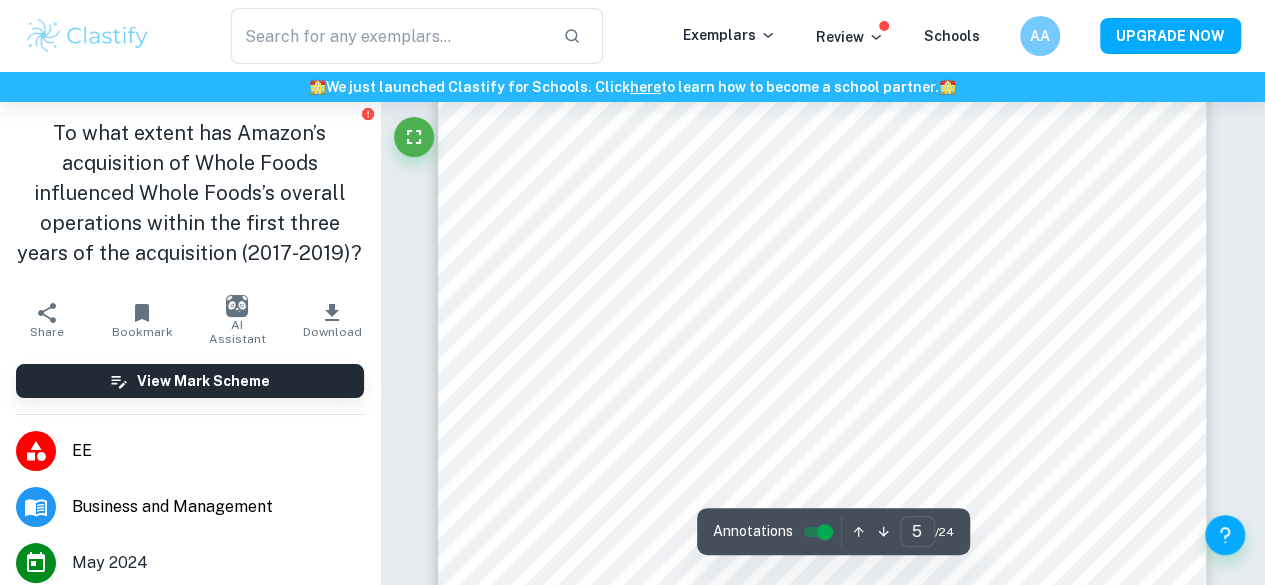 scroll, scrollTop: 4513, scrollLeft: 0, axis: vertical 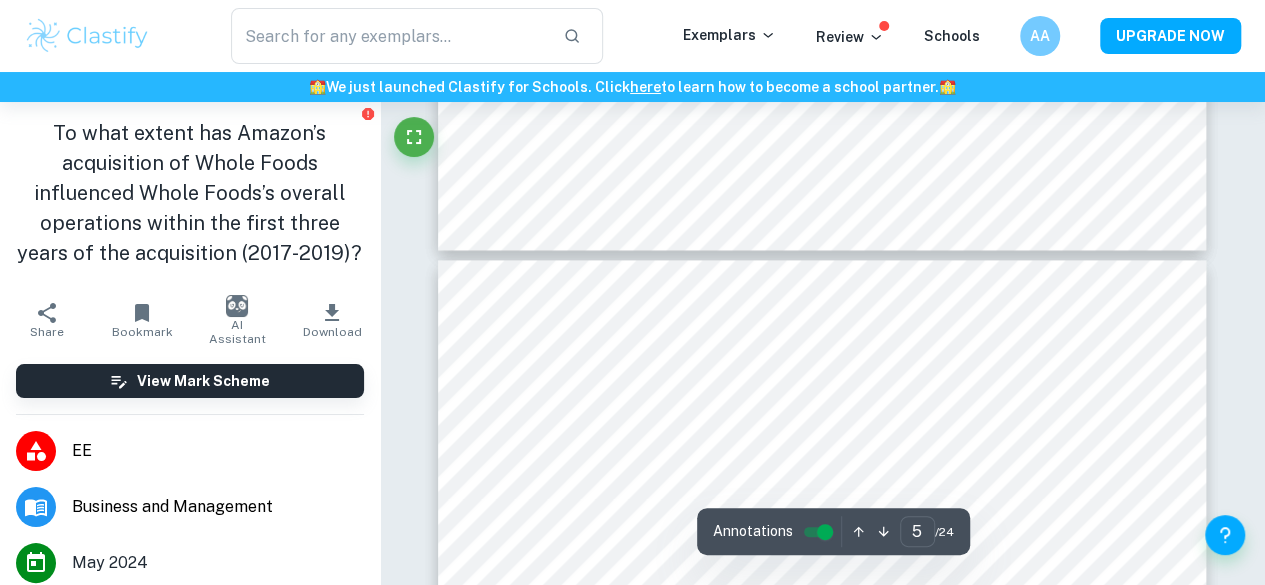 type on "6" 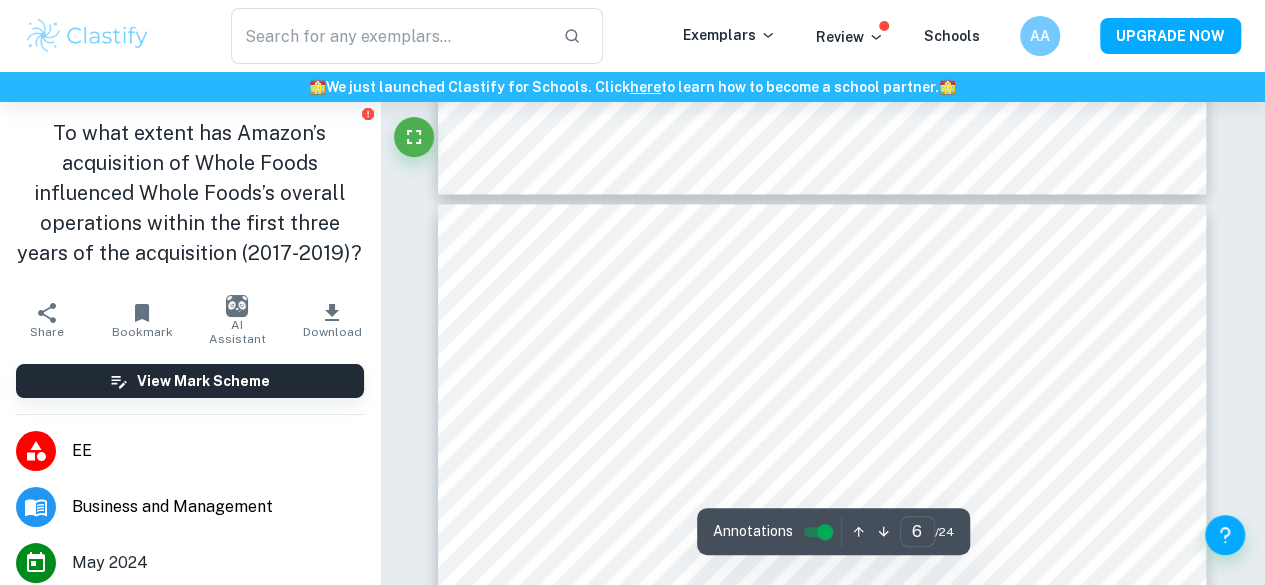 scroll, scrollTop: 5189, scrollLeft: 0, axis: vertical 